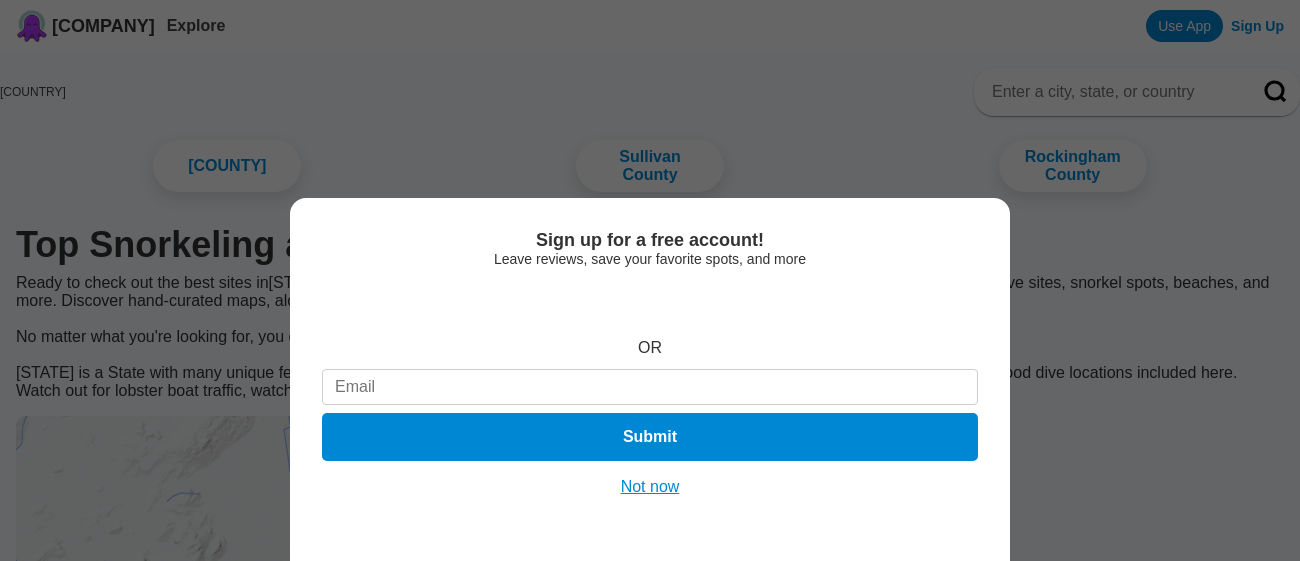 scroll, scrollTop: 0, scrollLeft: 0, axis: both 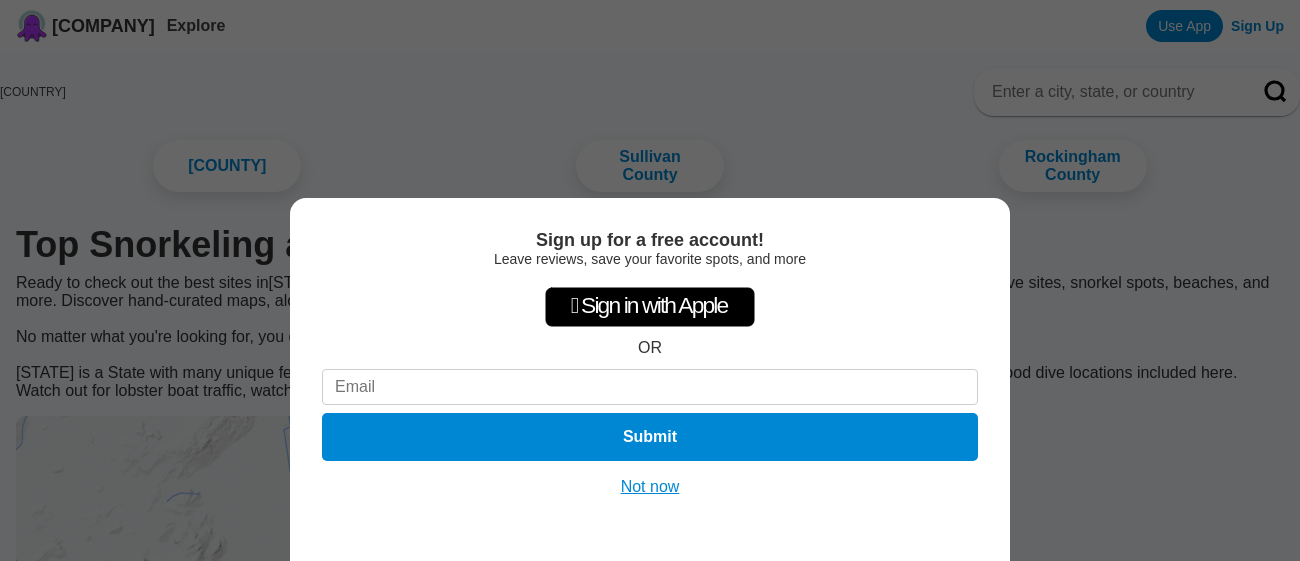 click on "Not now" at bounding box center (650, 487) 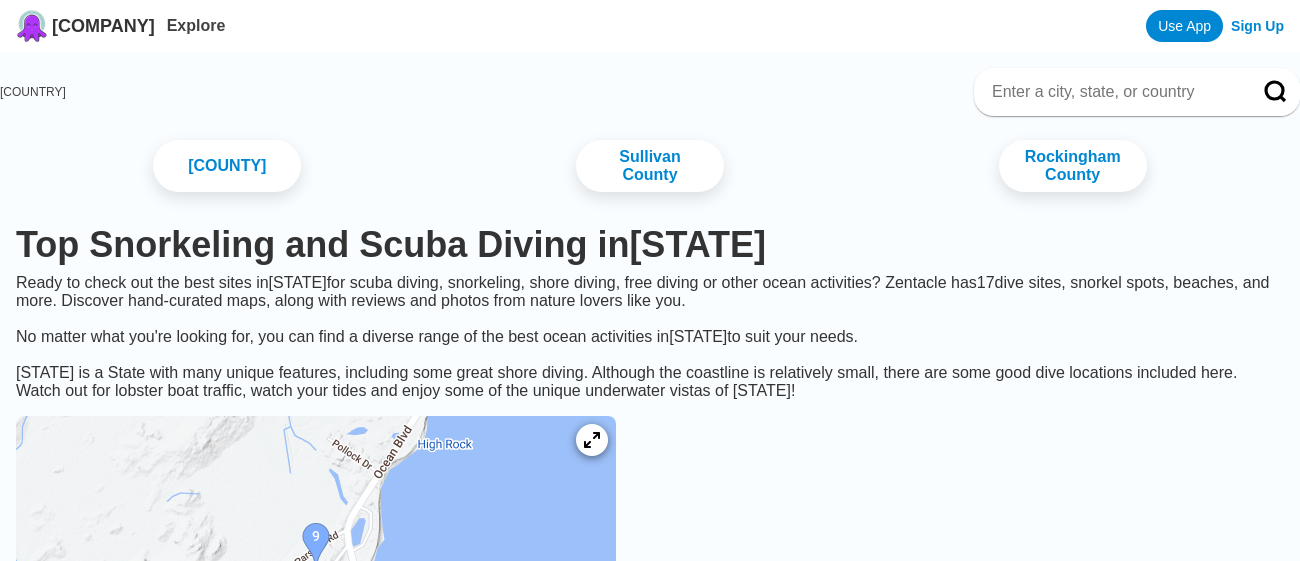 click on "Top Snorkeling and Scuba Diving in [STATE]" at bounding box center [650, 245] 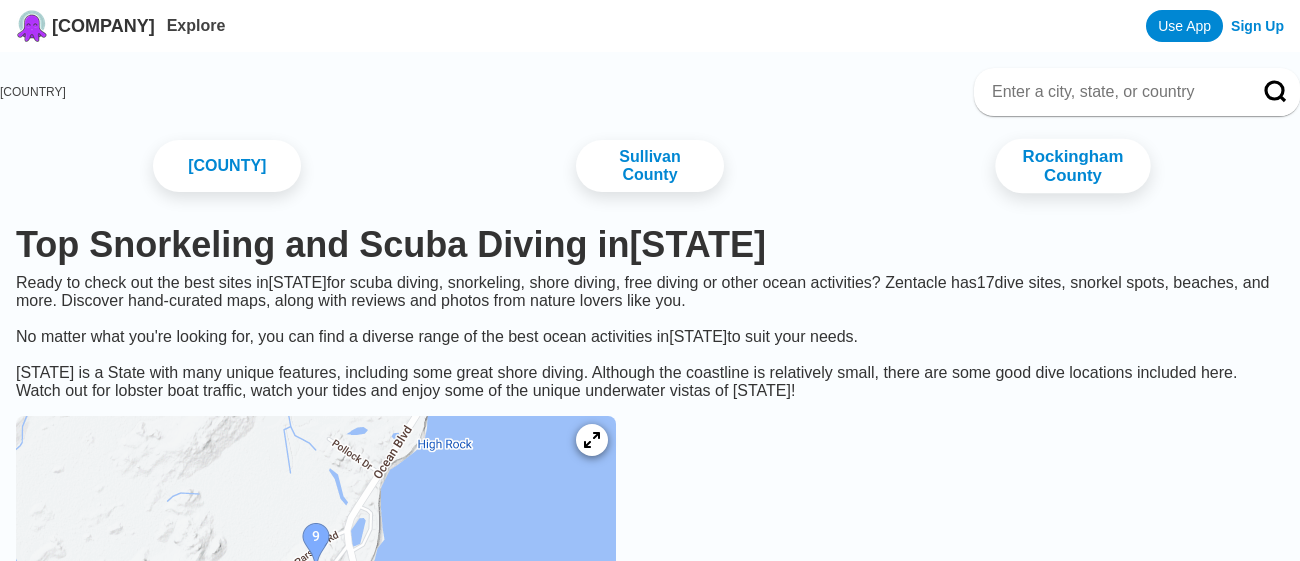 click on "Rockingham County" at bounding box center [1072, 166] 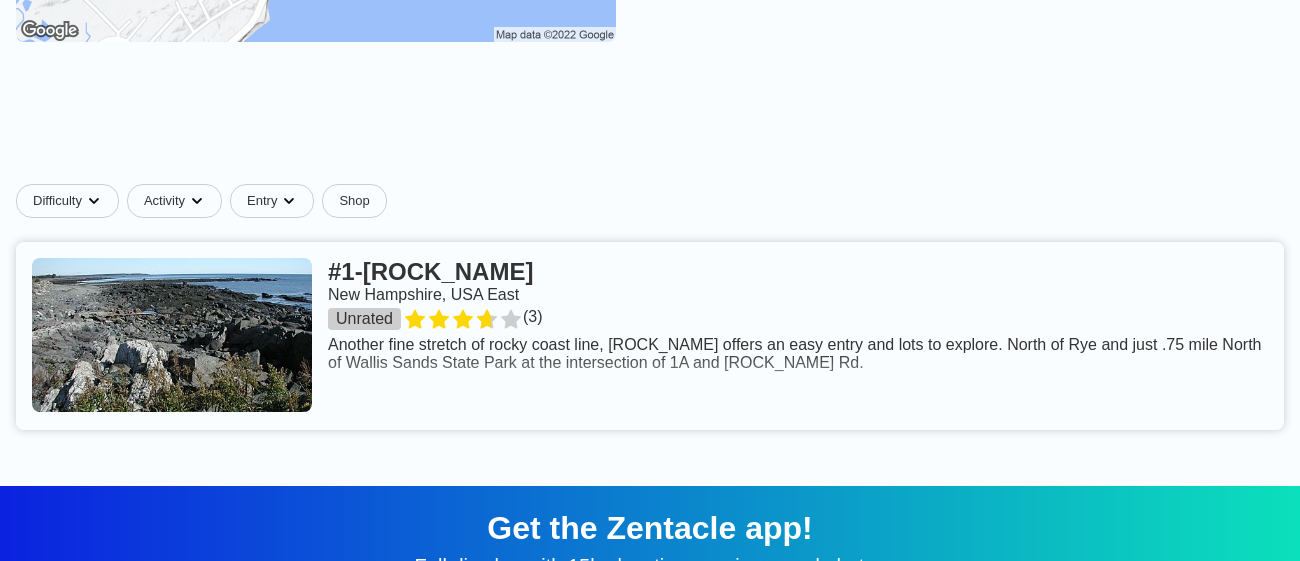 scroll, scrollTop: 0, scrollLeft: 0, axis: both 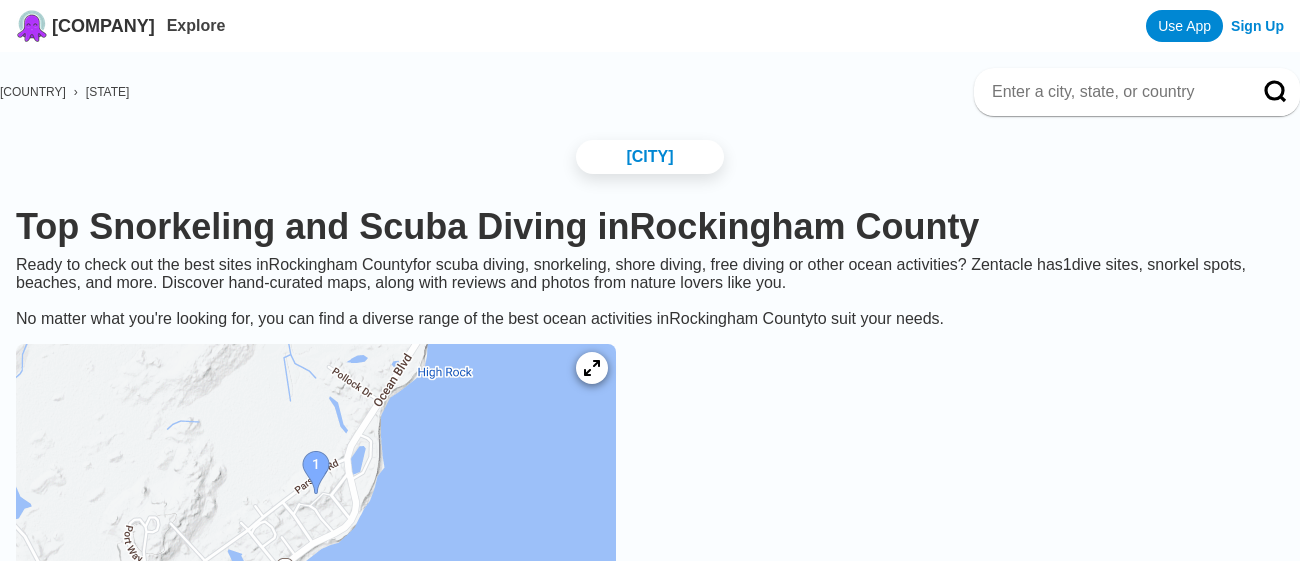 click at bounding box center [1113, 92] 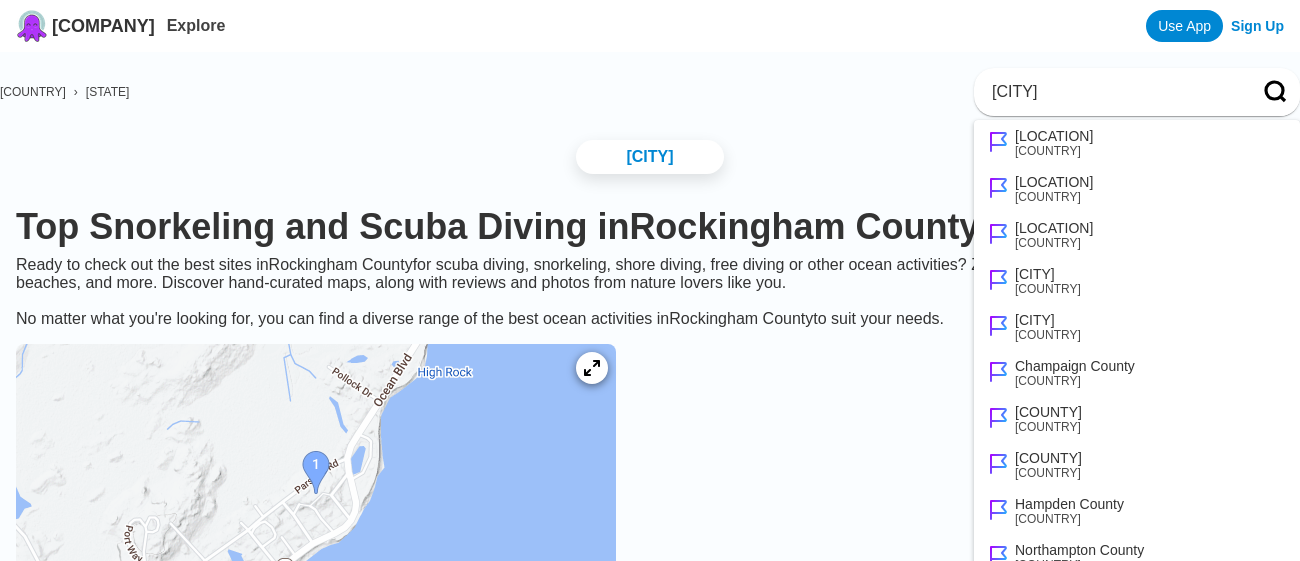 type on "[CITY]" 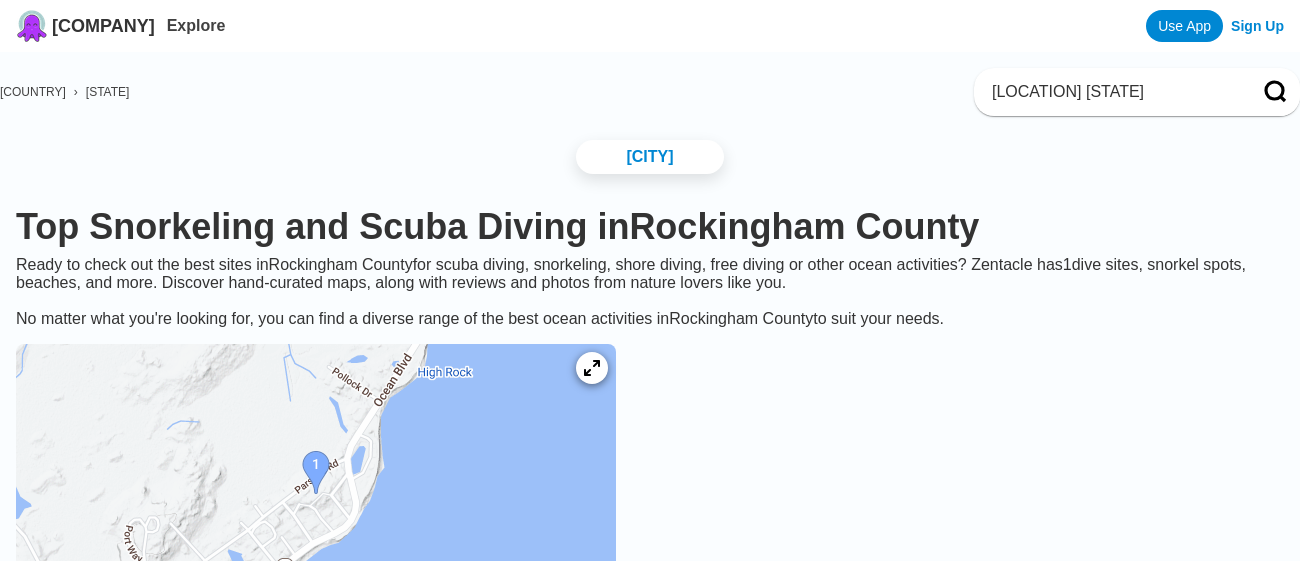type on "[LOCATION] [STATE]" 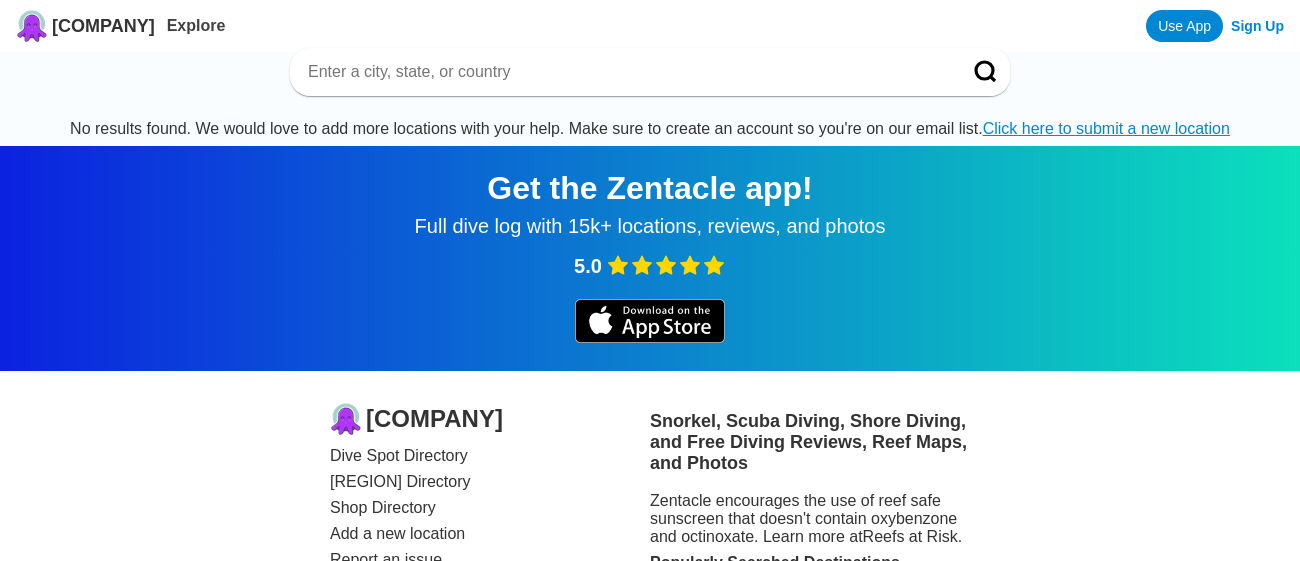 click at bounding box center (626, 72) 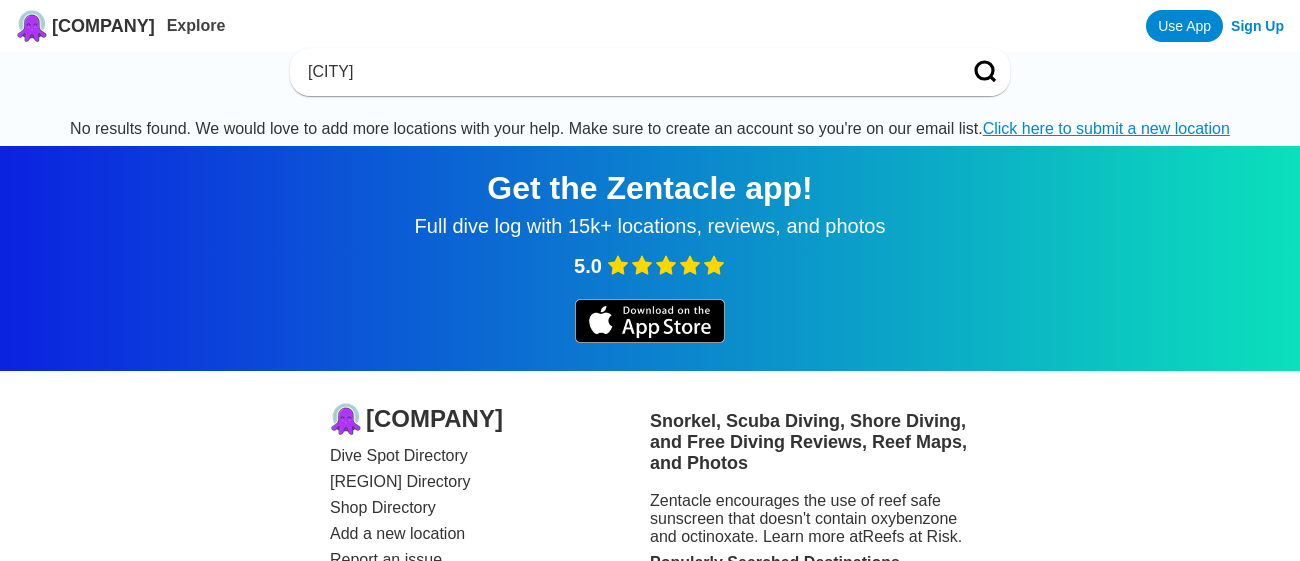 click on "[CITY]" at bounding box center (650, 72) 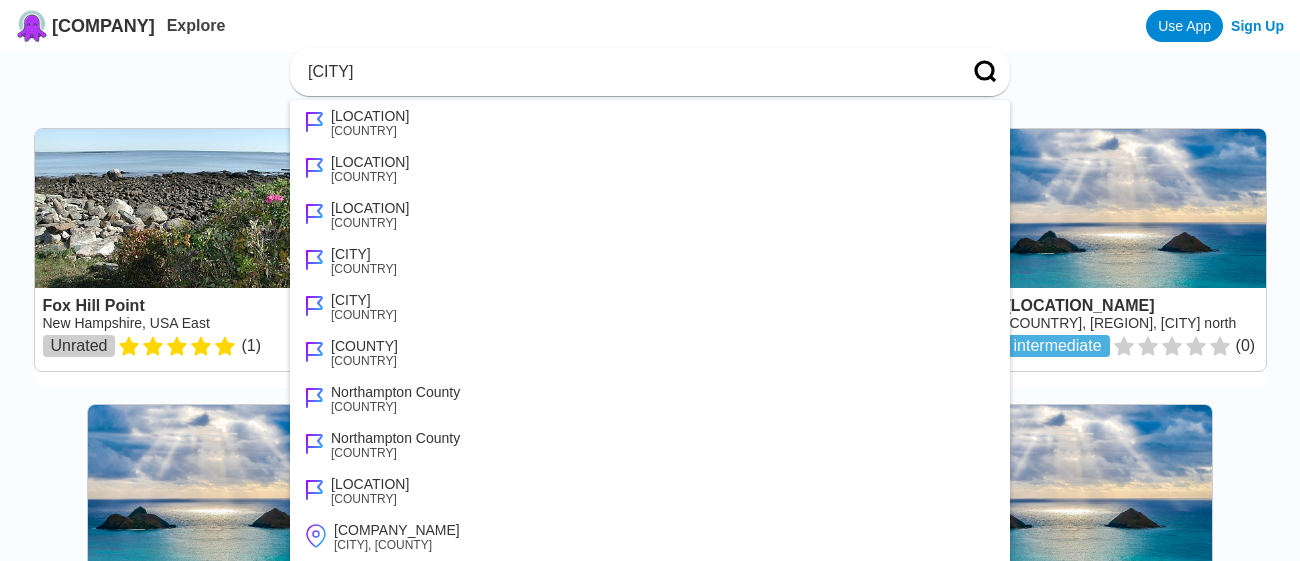 click on "[LOCATION] [STATE], [COUNTRY] East Unrated ( 1 ) [LOCATION] [STATE], [COUNTRY] East Unrated ( 1 ) [LOCATION] [STATE], [COUNTRY] East Unrated ( 3 ) [LOCATION] [COUNTRY], [REGION], [CITY] north intermediate ( 0 ) [LOCATION] [COUNTRY], [REGION], [CITY] advanced ( 0 ) [LOCATION] [COUNTRY], [REGION], [CITY] intermediate ( 0 ) [LOCATION] [COUNTRY], [STATE], [LOCATION] beginner ( 0 )" at bounding box center [650, 404] 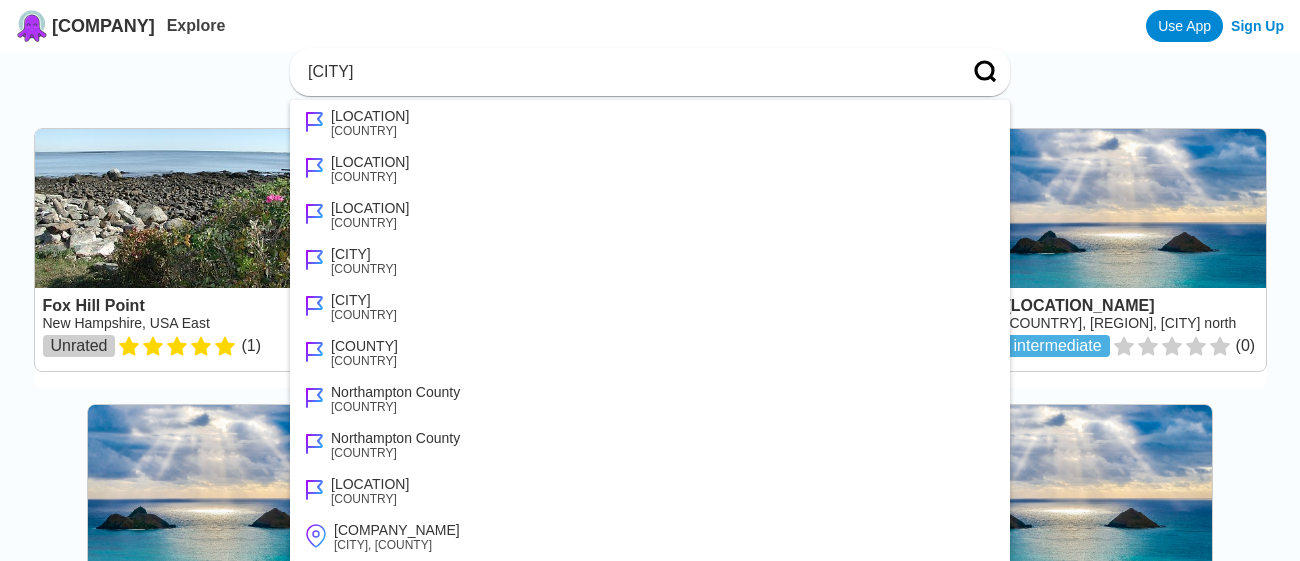click on "[LOCATION], [COUNTRY] East Unrated ( 1 ) [LOCATION] [STATE], [COUNTRY] East Unrated ( 1 ) [LOCATION] [STATE], [COUNTRY] East Unrated ( 3 ) [LOCATION] [COUNTRY], [REGION], [CITY] north intermediate ( 0 ) [LOCATION] [COUNTRY], [REGION], [CITY] advanced ( 0 ) [LOCATION] [COUNTRY], [REGION], [CITY] intermediate ( 0 ) [LOCATION] [COUNTRY], [STATE], [LOCATION] beginner ( 0 )" at bounding box center [650, 380] 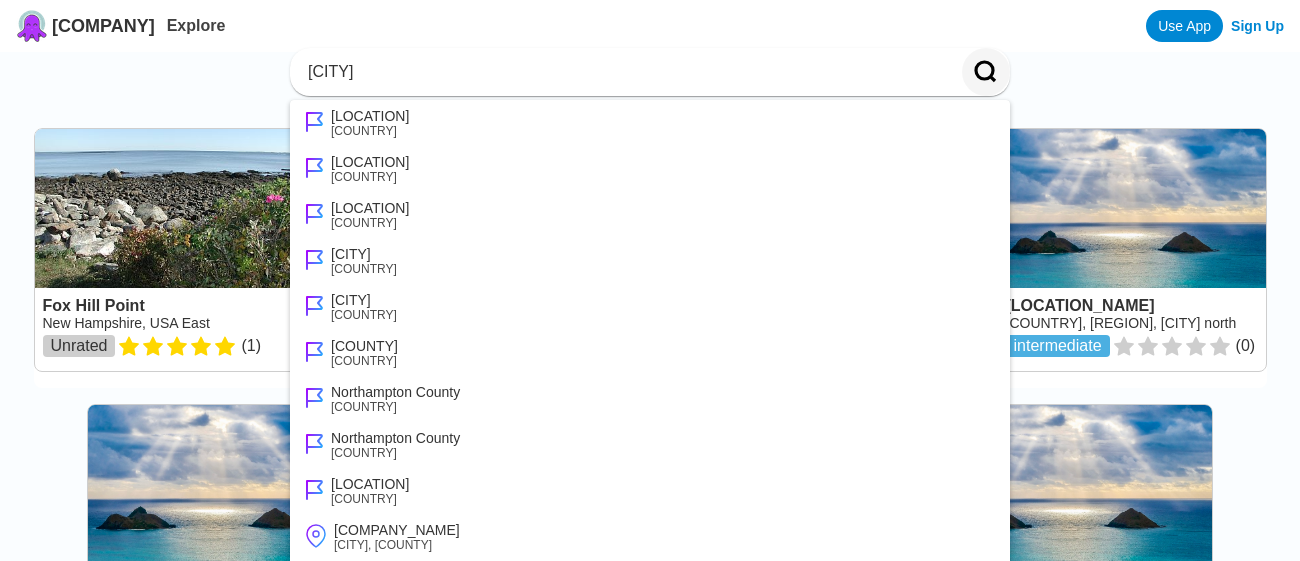 click 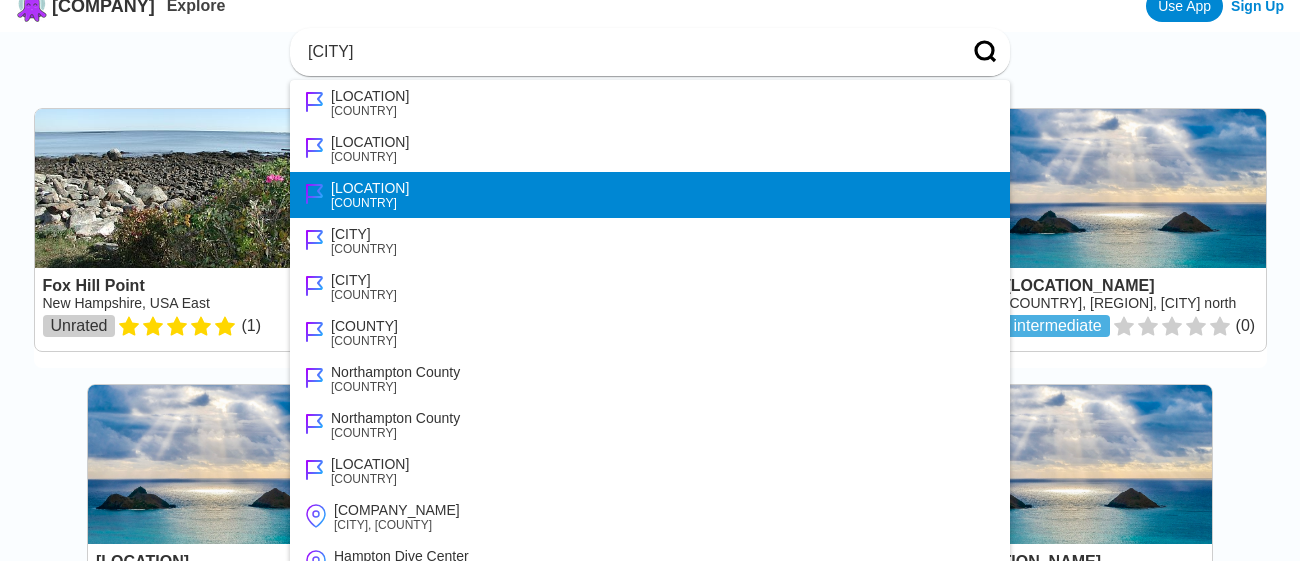 scroll, scrollTop: 0, scrollLeft: 0, axis: both 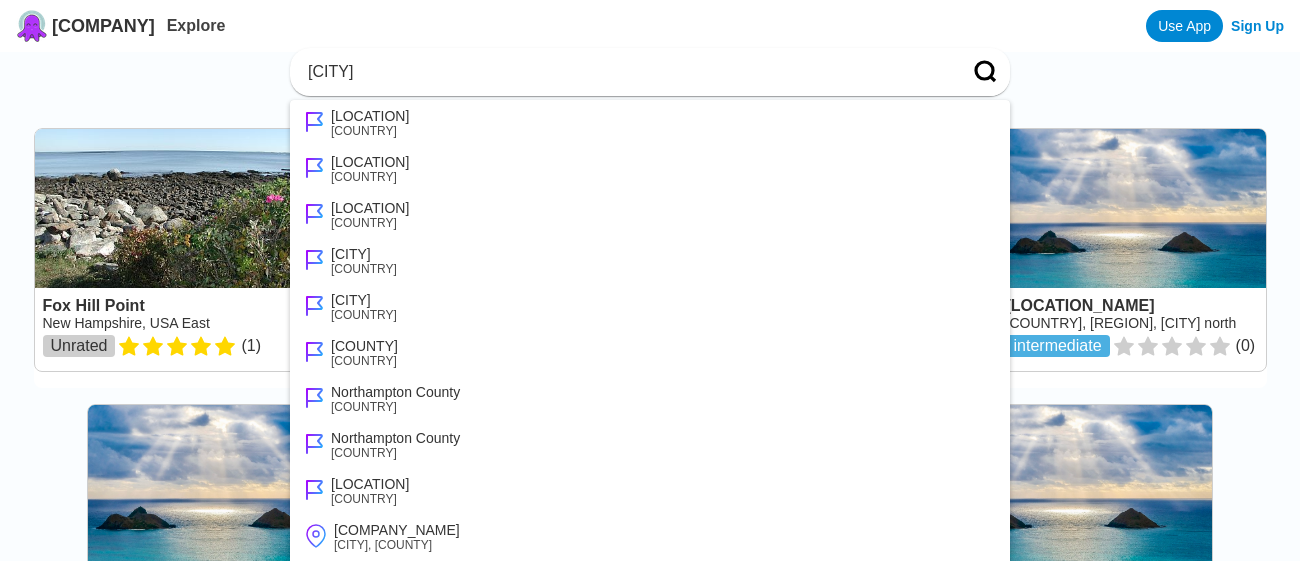 click on "[LOCATION], [COUNTRY] East Unrated ( 1 ) [LOCATION] [STATE], [COUNTRY] East Unrated ( 1 ) [LOCATION] [STATE], [COUNTRY] East Unrated ( 3 ) [LOCATION] [COUNTRY], [REGION], [CITY] north intermediate ( 0 ) [LOCATION] [COUNTRY], [REGION], [CITY] advanced ( 0 ) [LOCATION] [COUNTRY], [REGION], [CITY] intermediate ( 0 ) [LOCATION] [COUNTRY], [STATE], [LOCATION] beginner ( 0 )" at bounding box center (650, 380) 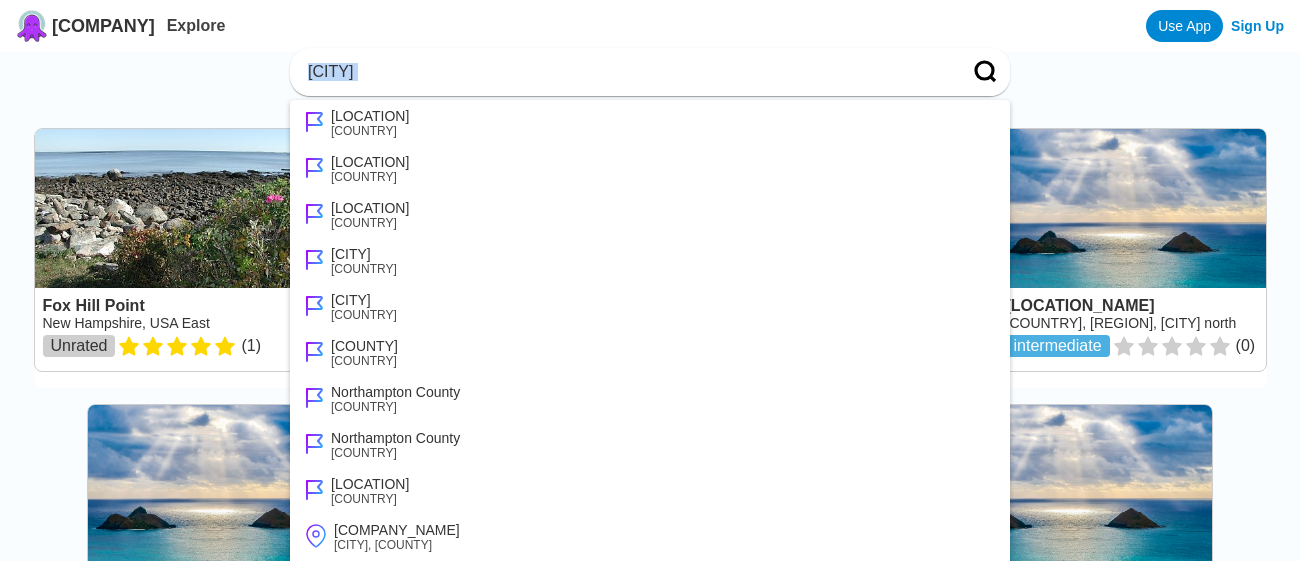 click on "[LOCATION], [COUNTRY] East Unrated ( 1 ) [LOCATION] [STATE], [COUNTRY] East Unrated ( 1 ) [LOCATION] [STATE], [COUNTRY] East Unrated ( 3 ) [LOCATION] [COUNTRY], [REGION], [CITY] north intermediate ( 0 ) [LOCATION] [COUNTRY], [REGION], [CITY] advanced ( 0 ) [LOCATION] [COUNTRY], [REGION], [CITY] intermediate ( 0 ) [LOCATION] [COUNTRY], [STATE], [LOCATION] beginner ( 0 )" at bounding box center (650, 380) 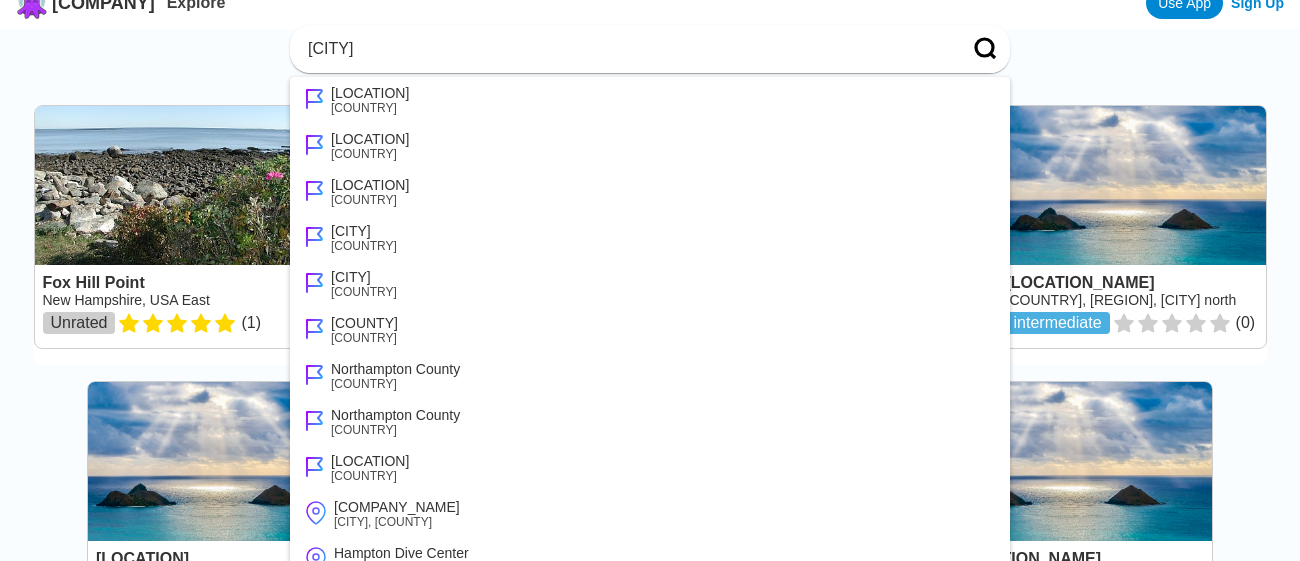 scroll, scrollTop: 20, scrollLeft: 0, axis: vertical 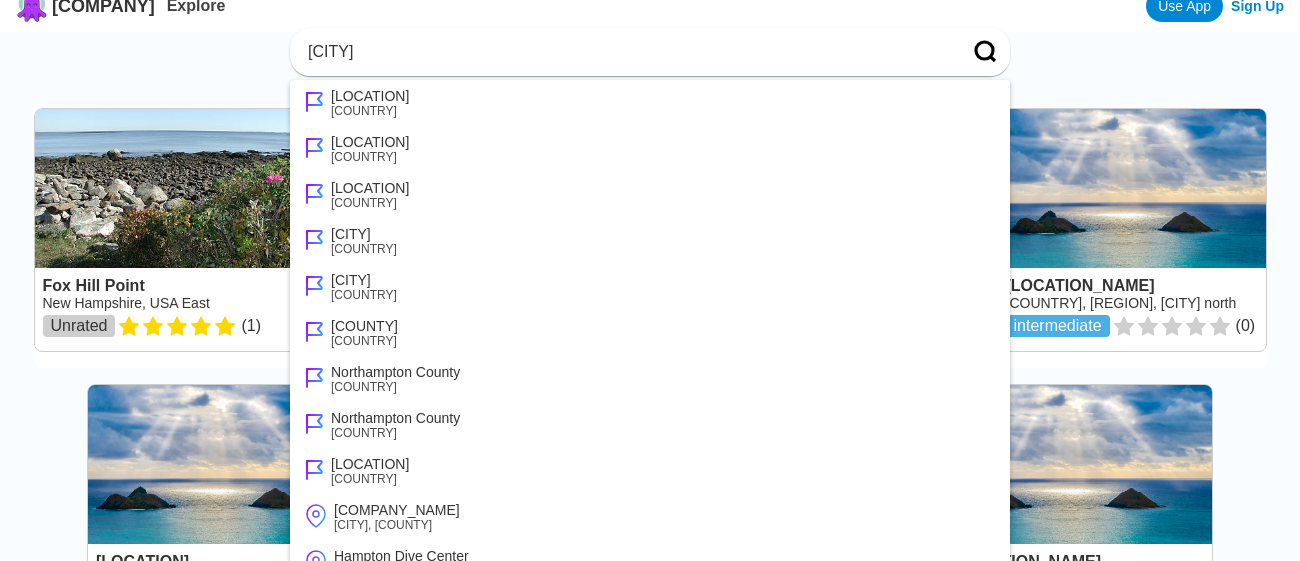 click on "[CITY]" at bounding box center (626, 52) 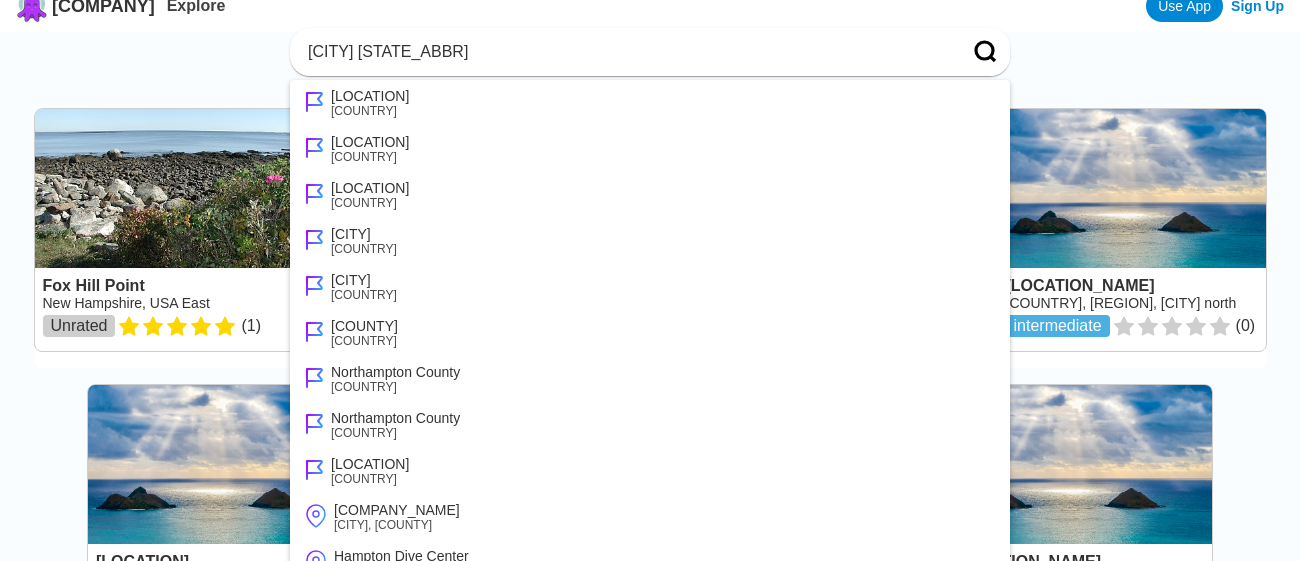 scroll, scrollTop: 0, scrollLeft: 0, axis: both 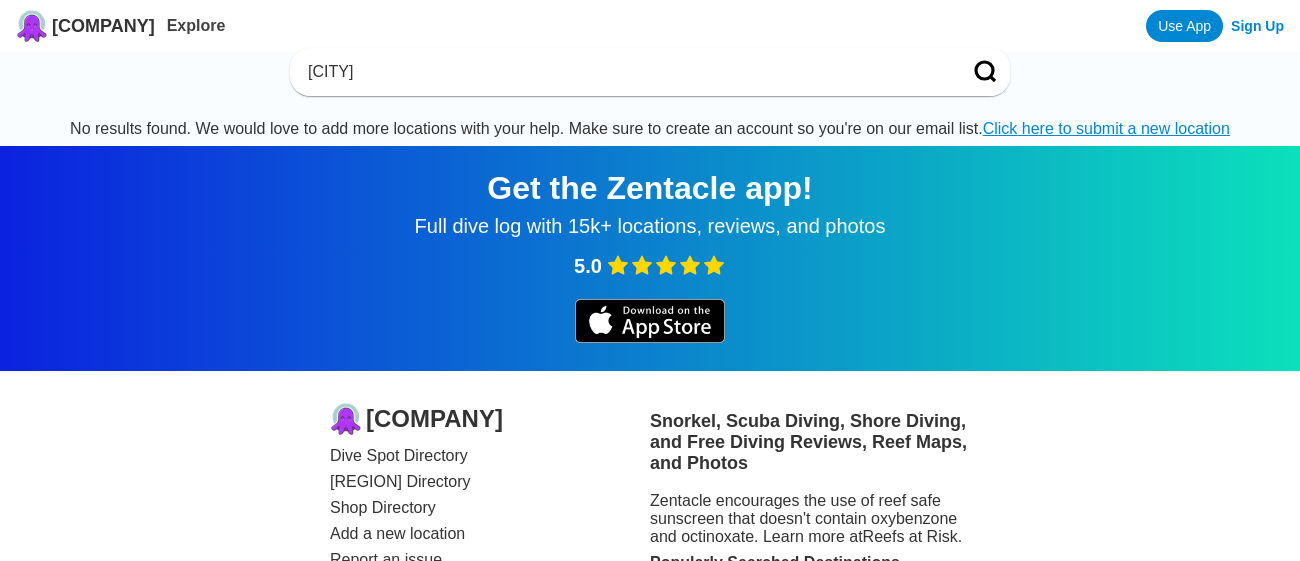 type on "[CITY]" 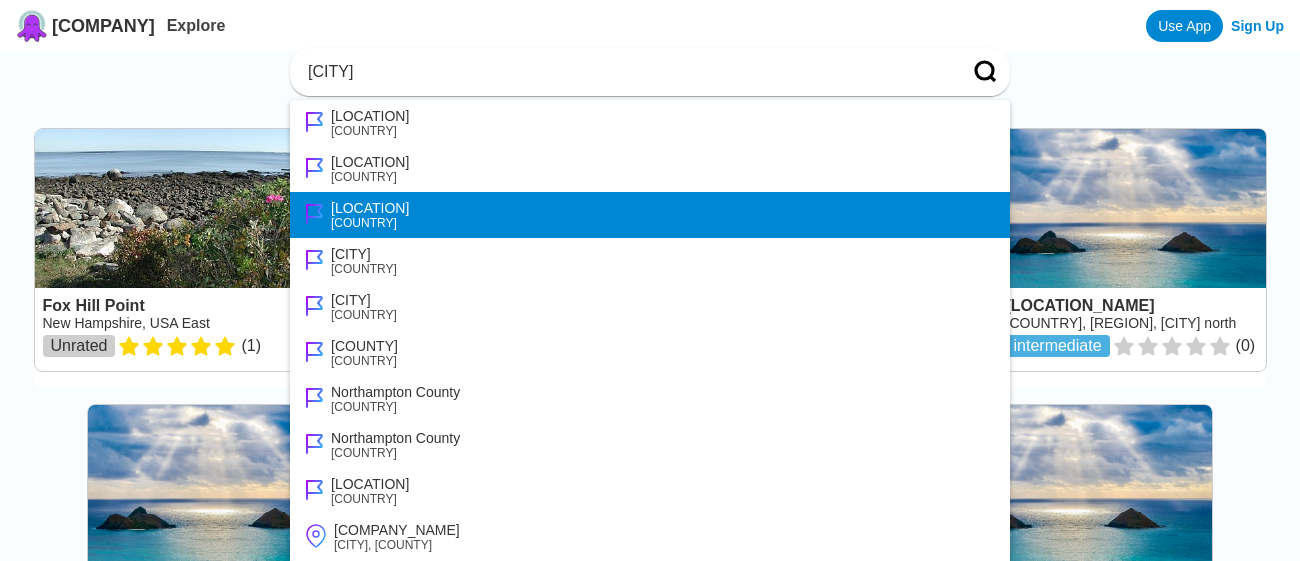 click on "[LOCATION] [COUNTRY]" at bounding box center (650, 215) 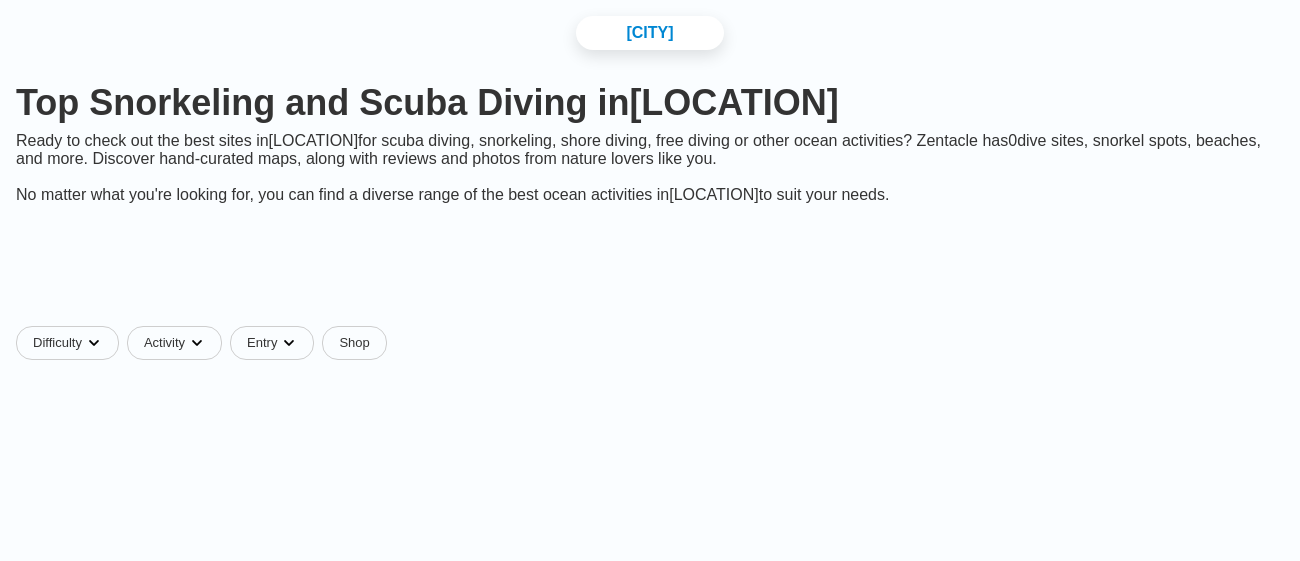 scroll, scrollTop: 0, scrollLeft: 0, axis: both 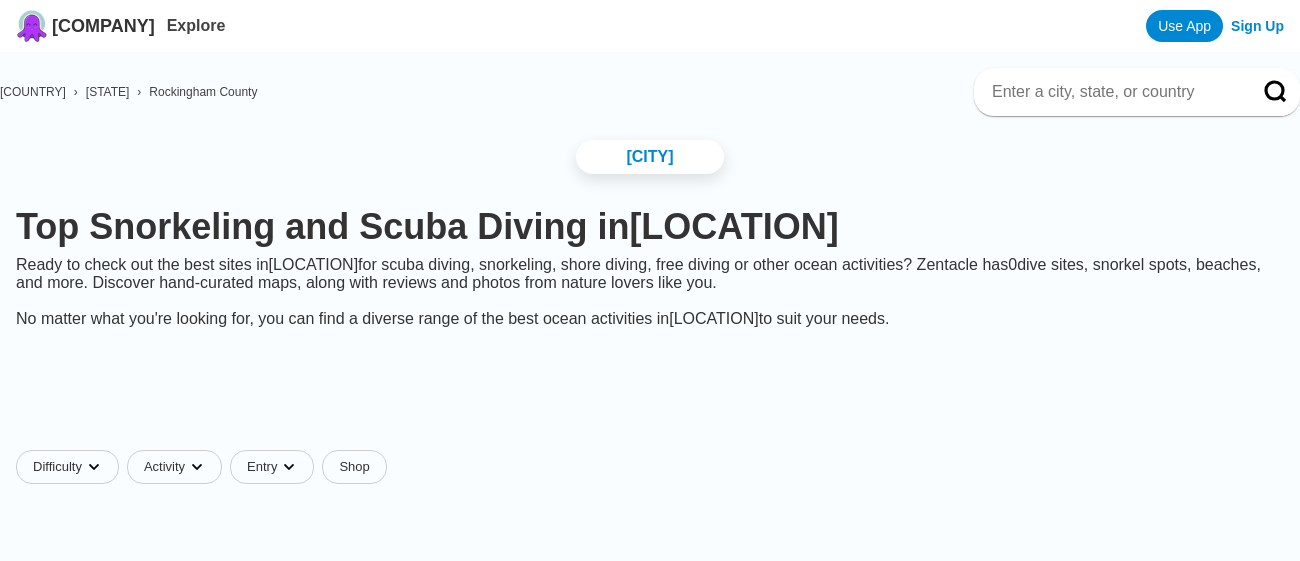 click at bounding box center [1113, 92] 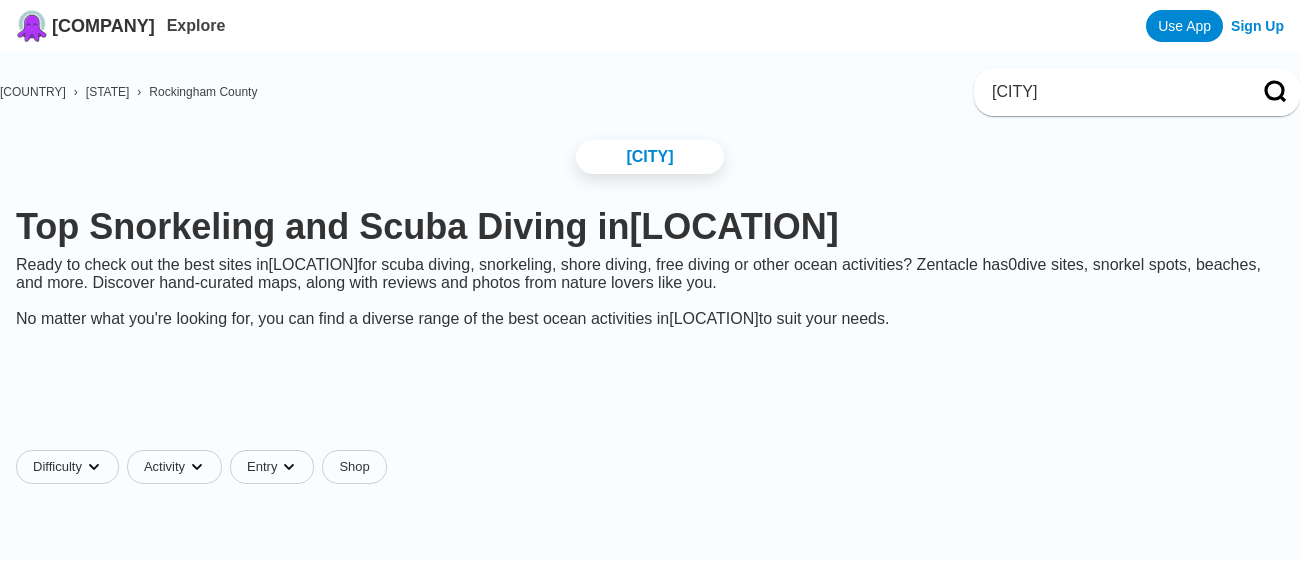type on "[CITY]" 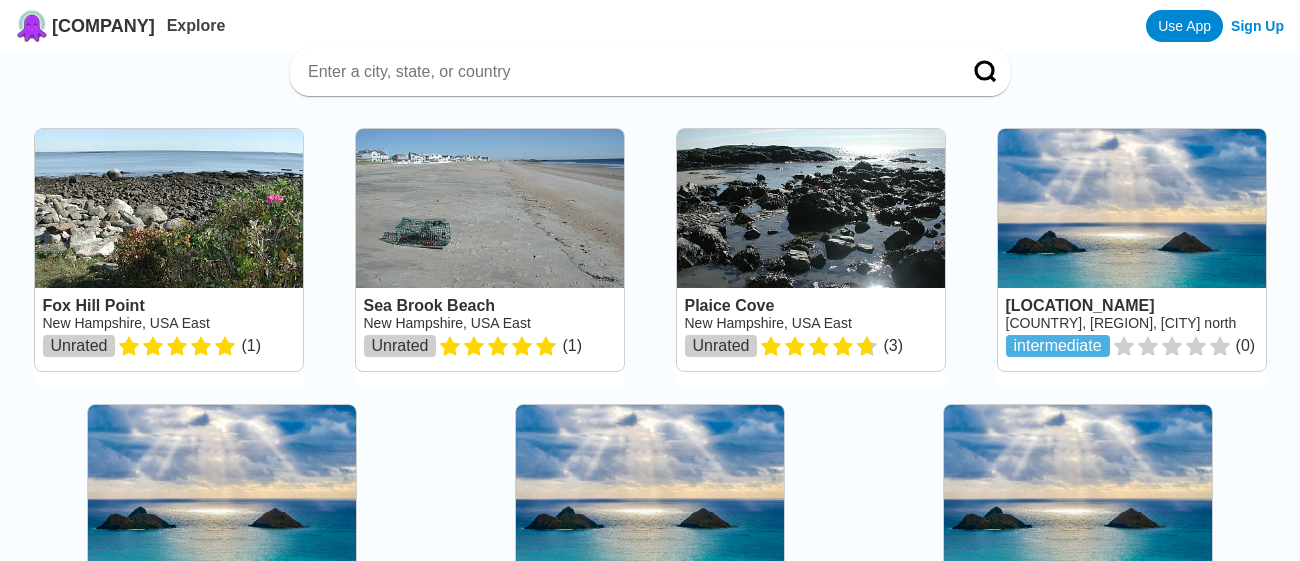 click at bounding box center (811, 250) 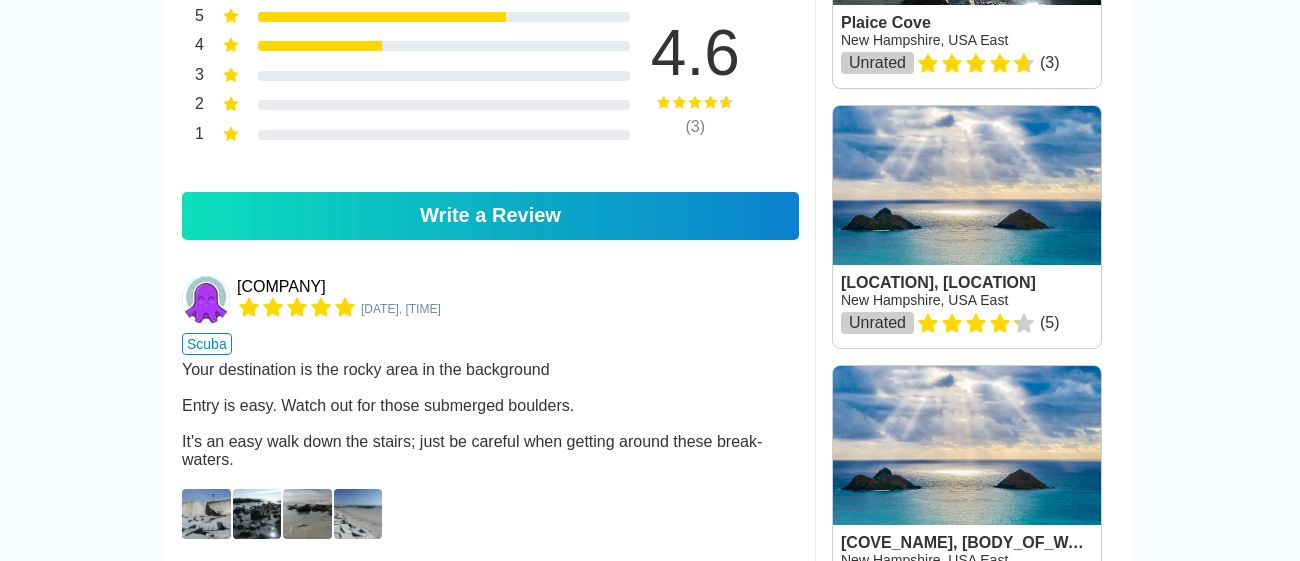 scroll, scrollTop: 1019, scrollLeft: 0, axis: vertical 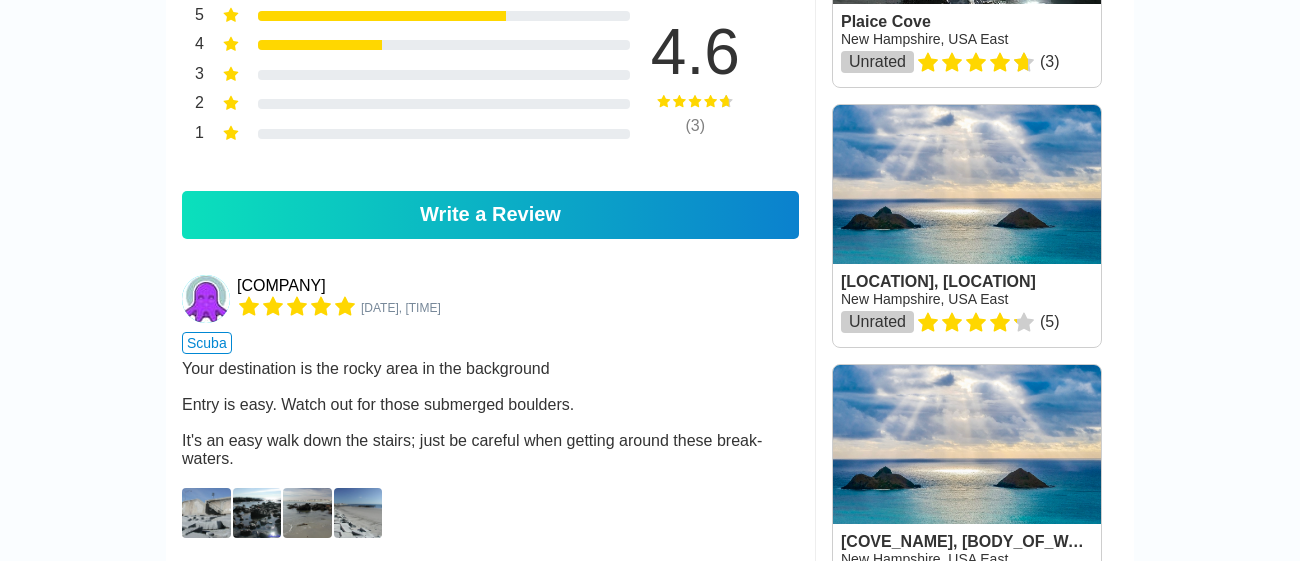 click at bounding box center [967, 226] 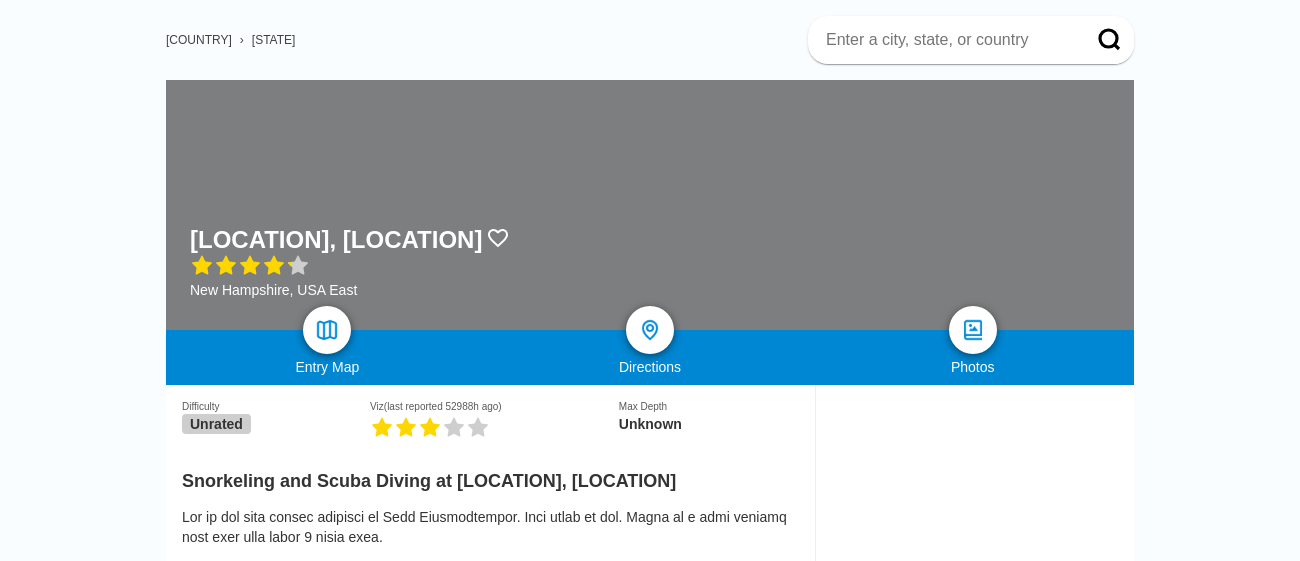 scroll, scrollTop: 139, scrollLeft: 0, axis: vertical 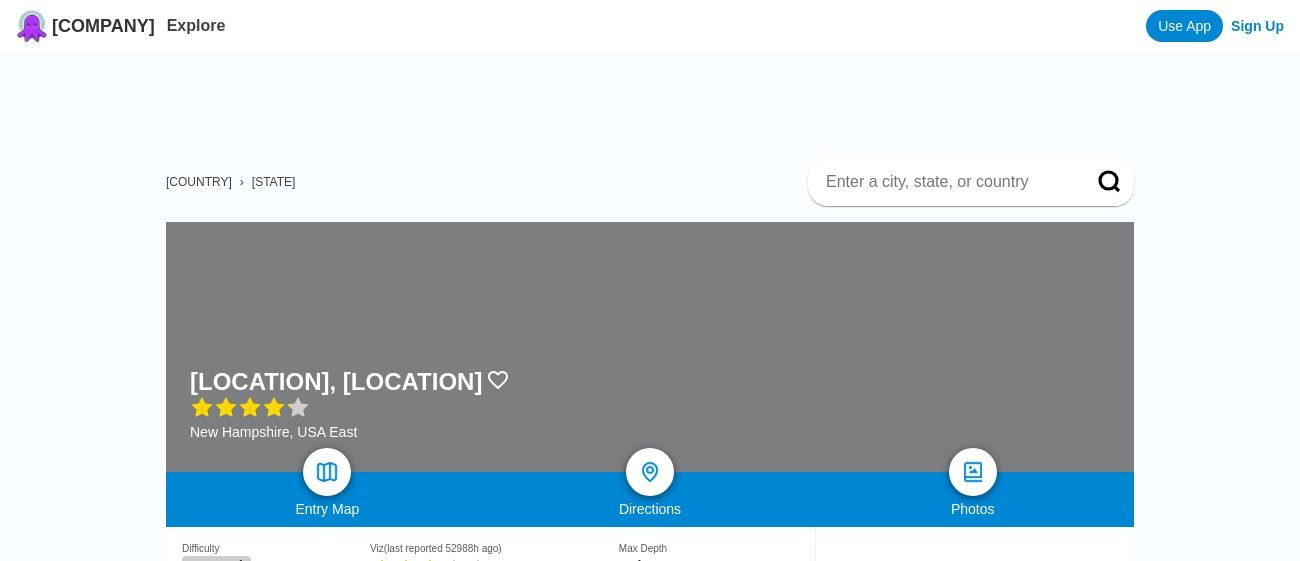 click at bounding box center [947, 182] 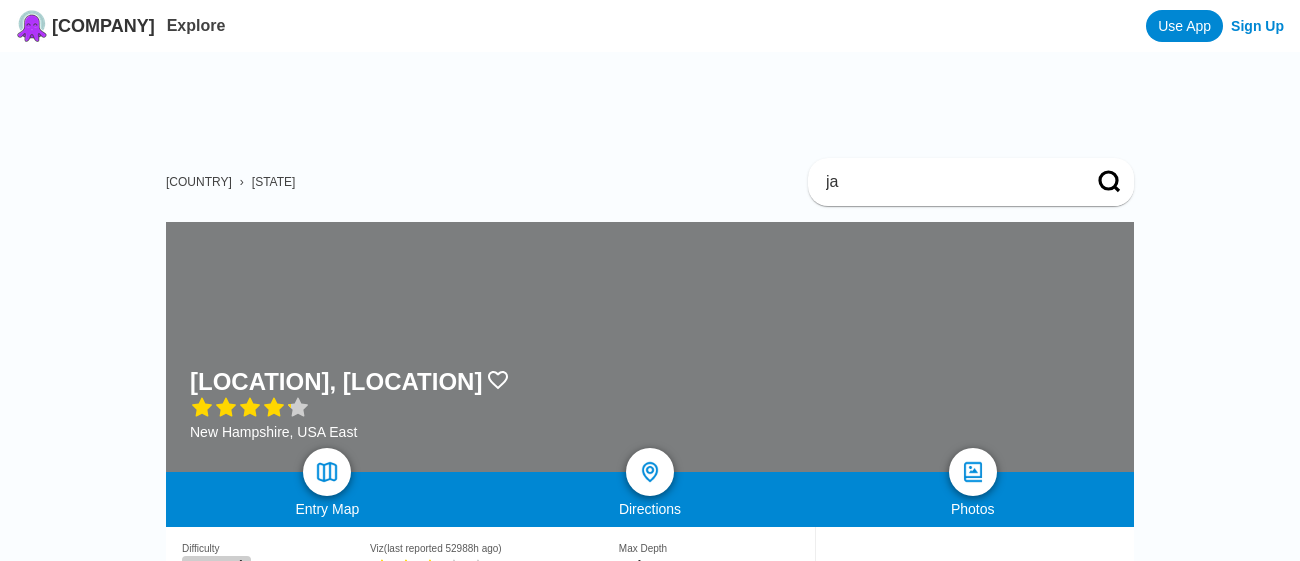 type on "j" 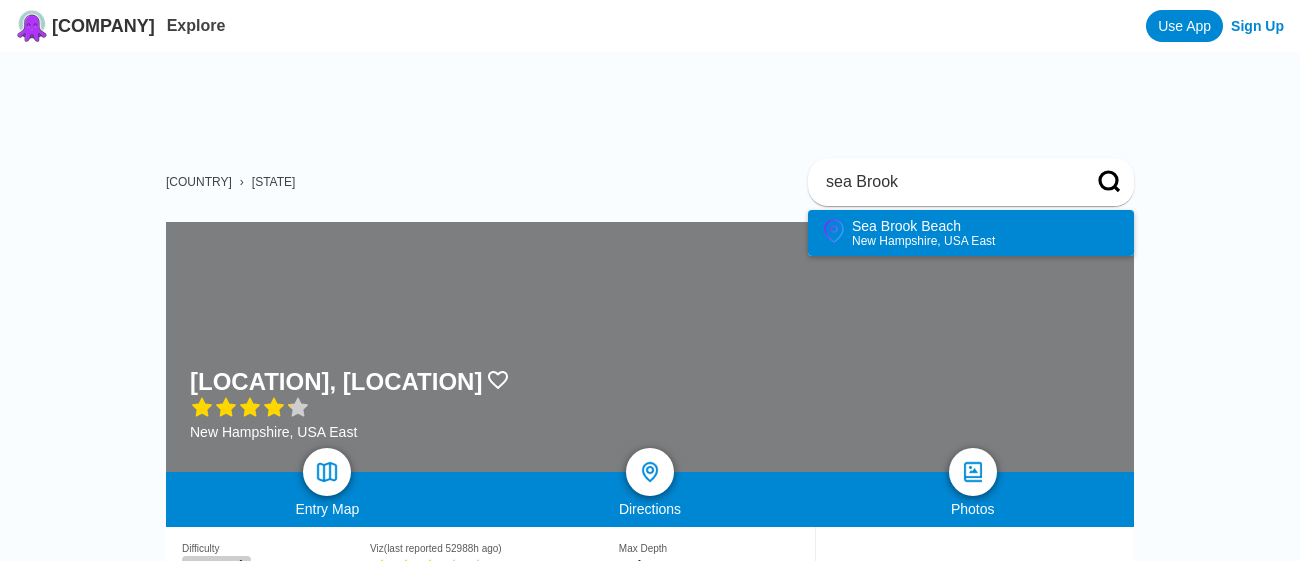 type on "sea Brook" 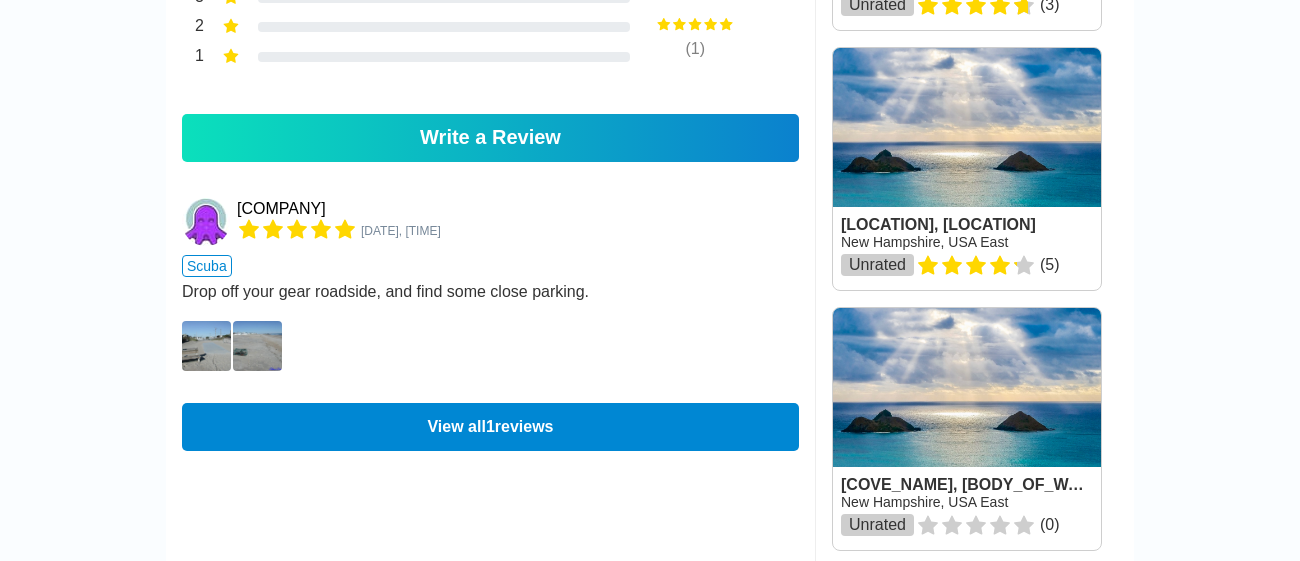 scroll, scrollTop: 1077, scrollLeft: 0, axis: vertical 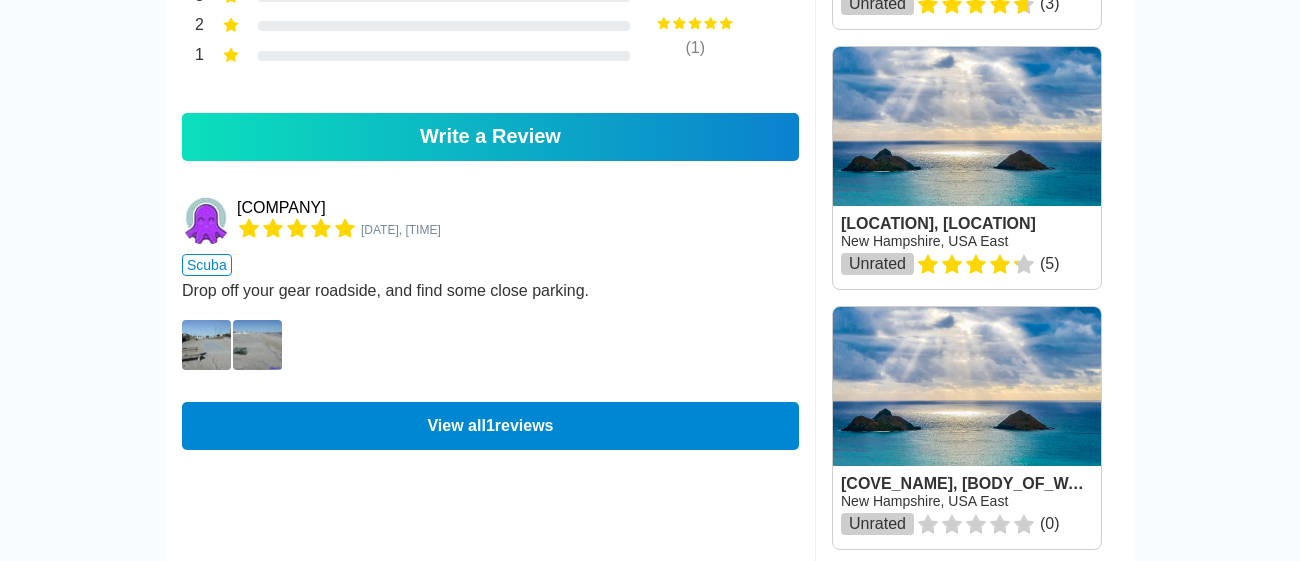 click at bounding box center [206, 345] 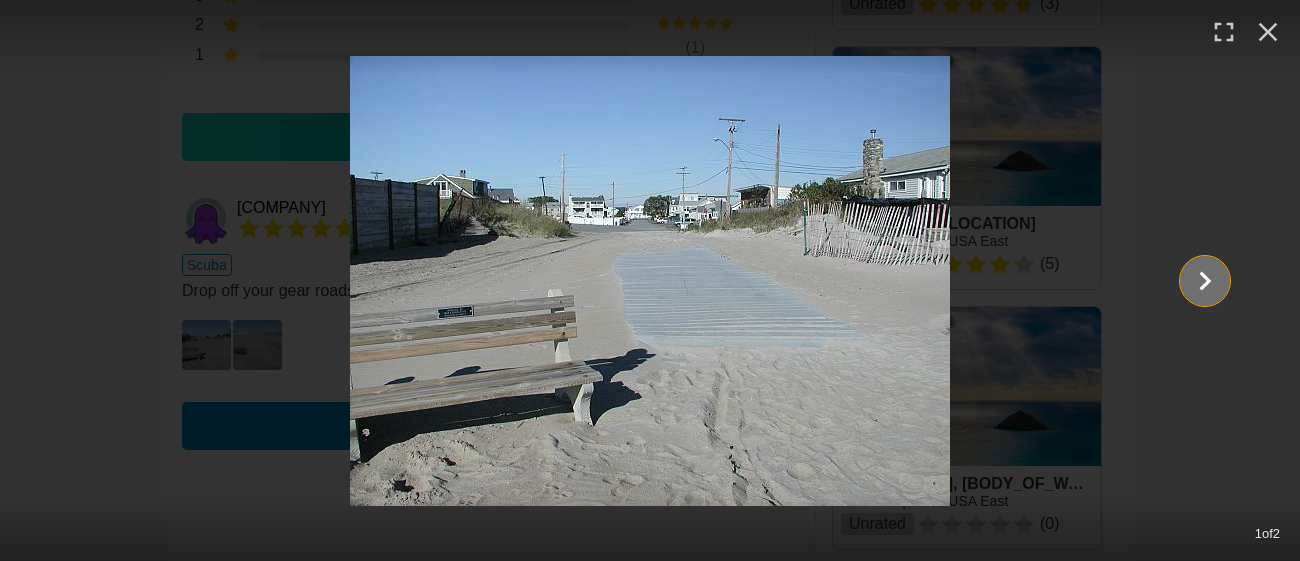 click 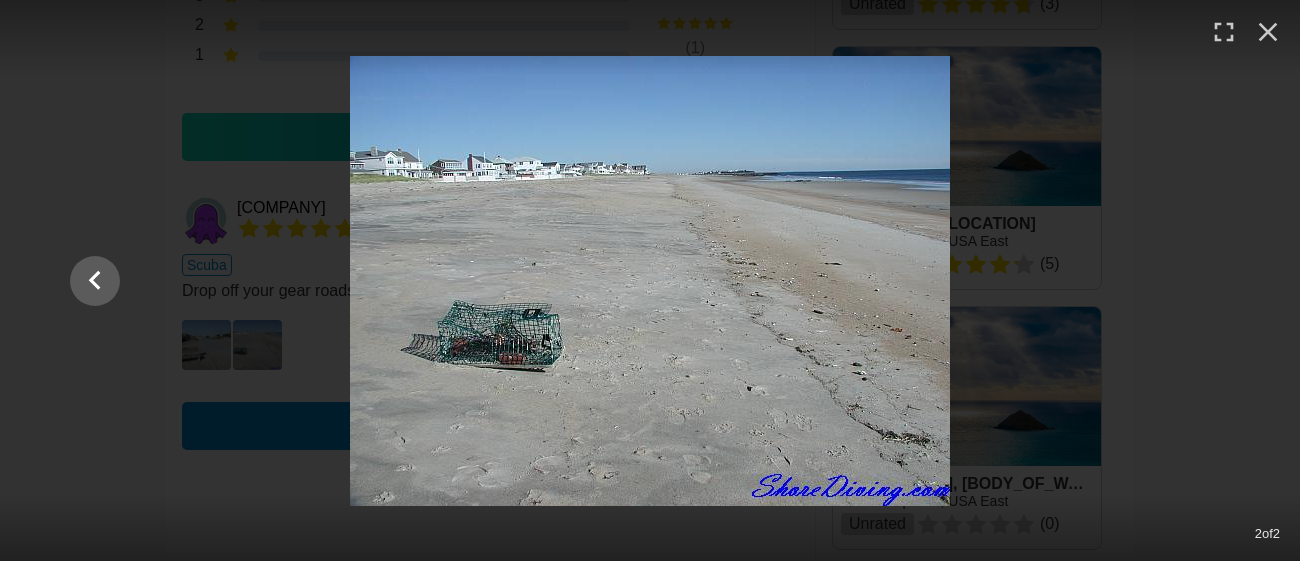 click at bounding box center (650, 281) 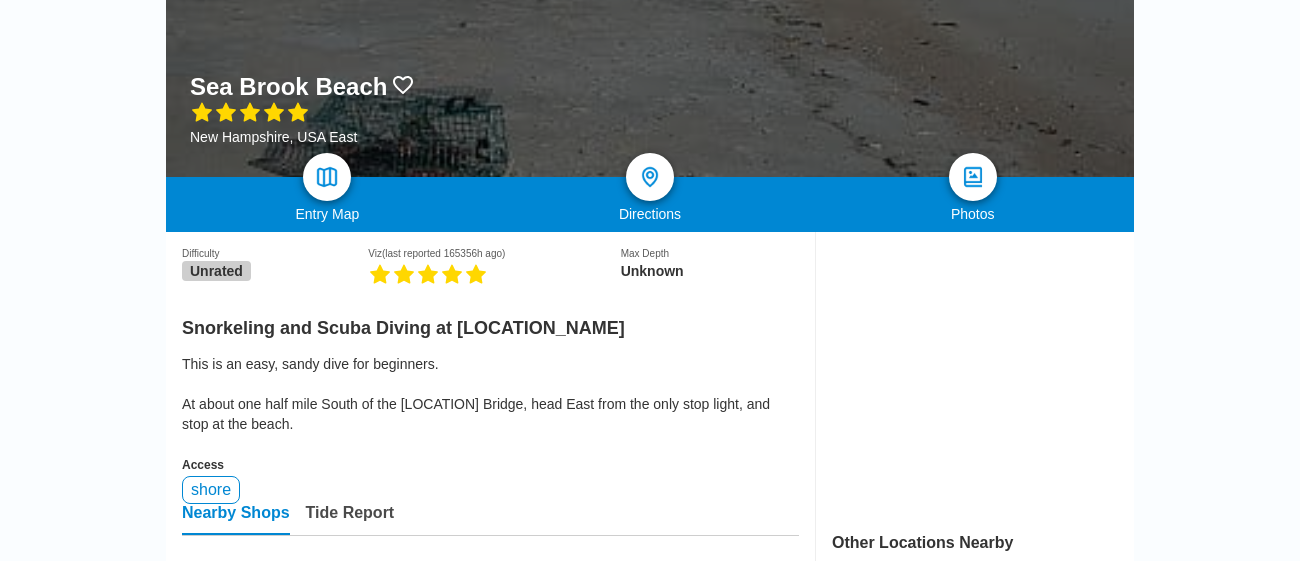 scroll, scrollTop: 296, scrollLeft: 0, axis: vertical 